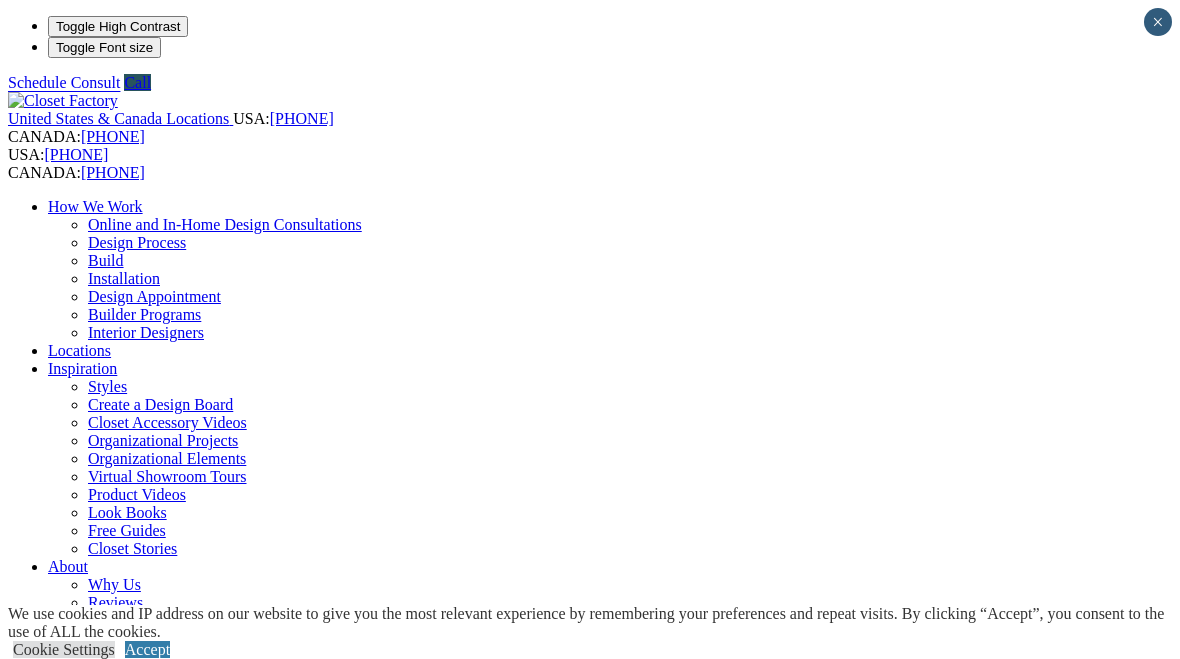 scroll, scrollTop: 0, scrollLeft: 0, axis: both 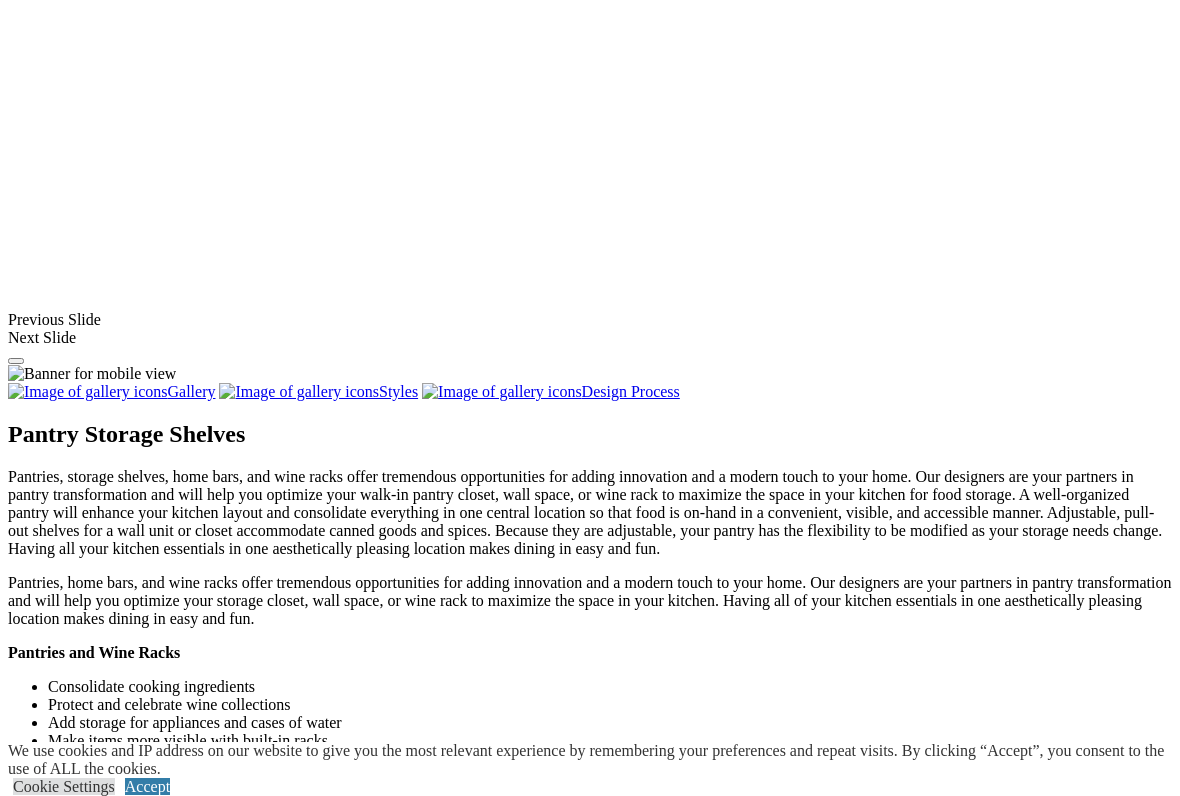 click at bounding box center [928, 1328] 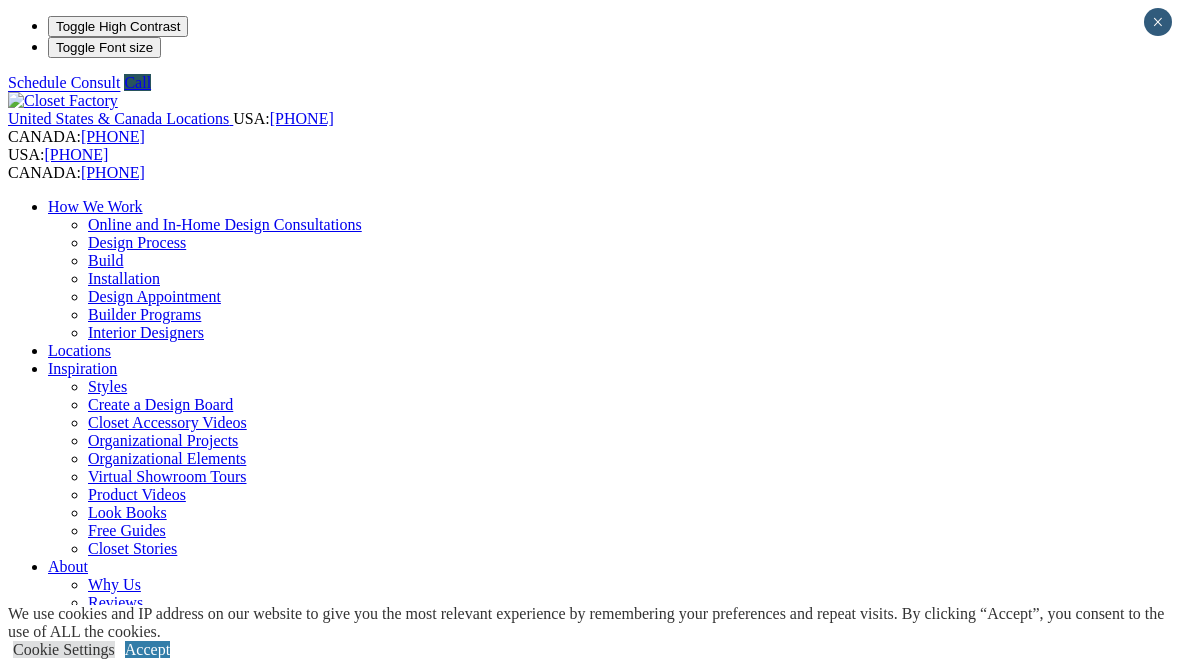 scroll, scrollTop: 1623, scrollLeft: 0, axis: vertical 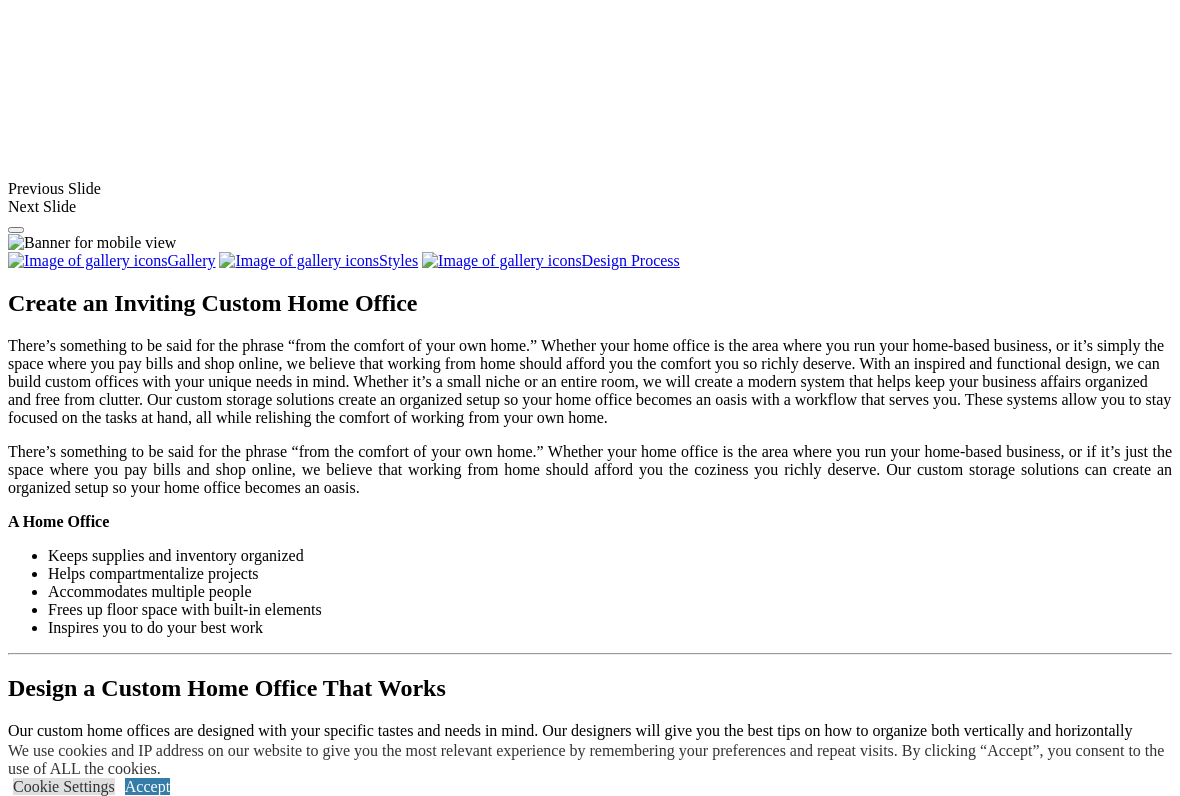 click at bounding box center (118, 1383) 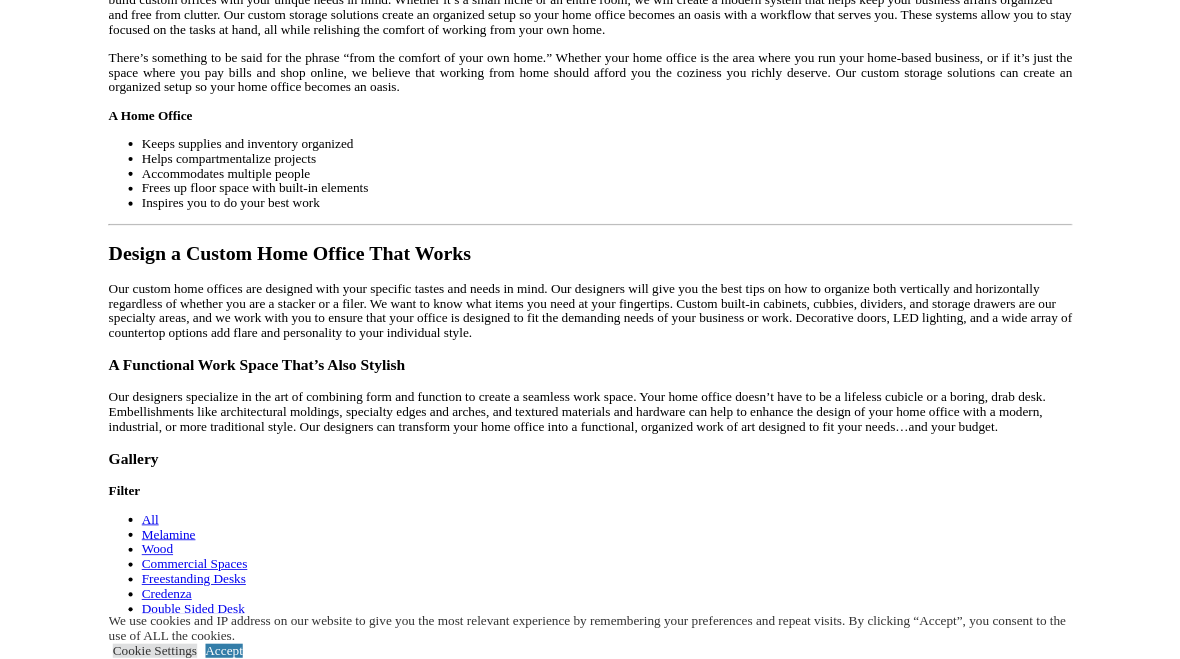 scroll, scrollTop: 2162, scrollLeft: 0, axis: vertical 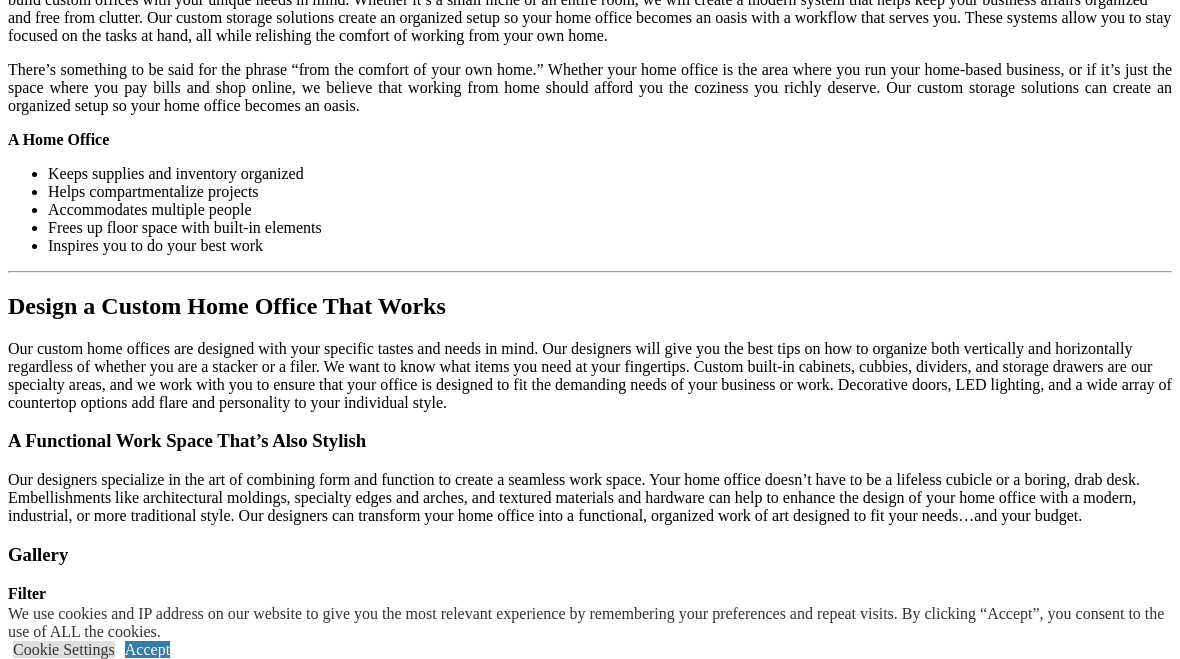 click at bounding box center [341, 1350] 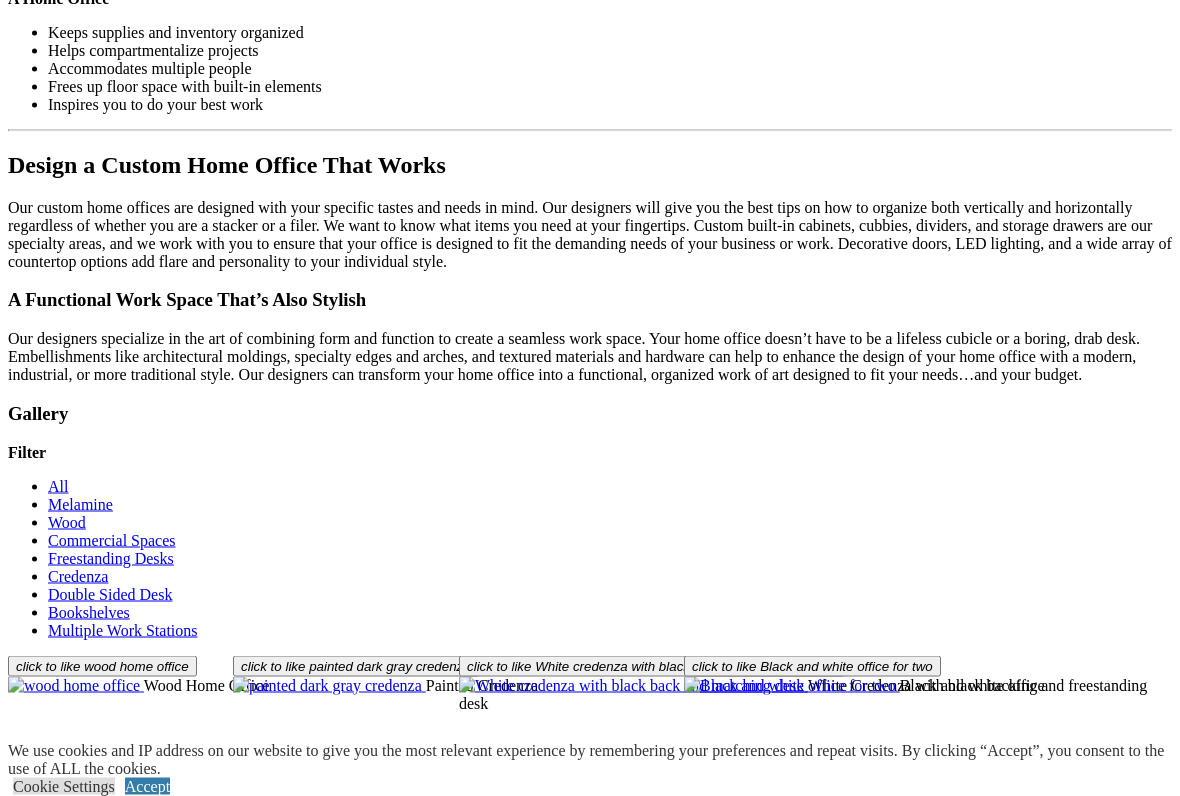 scroll, scrollTop: 2344, scrollLeft: 0, axis: vertical 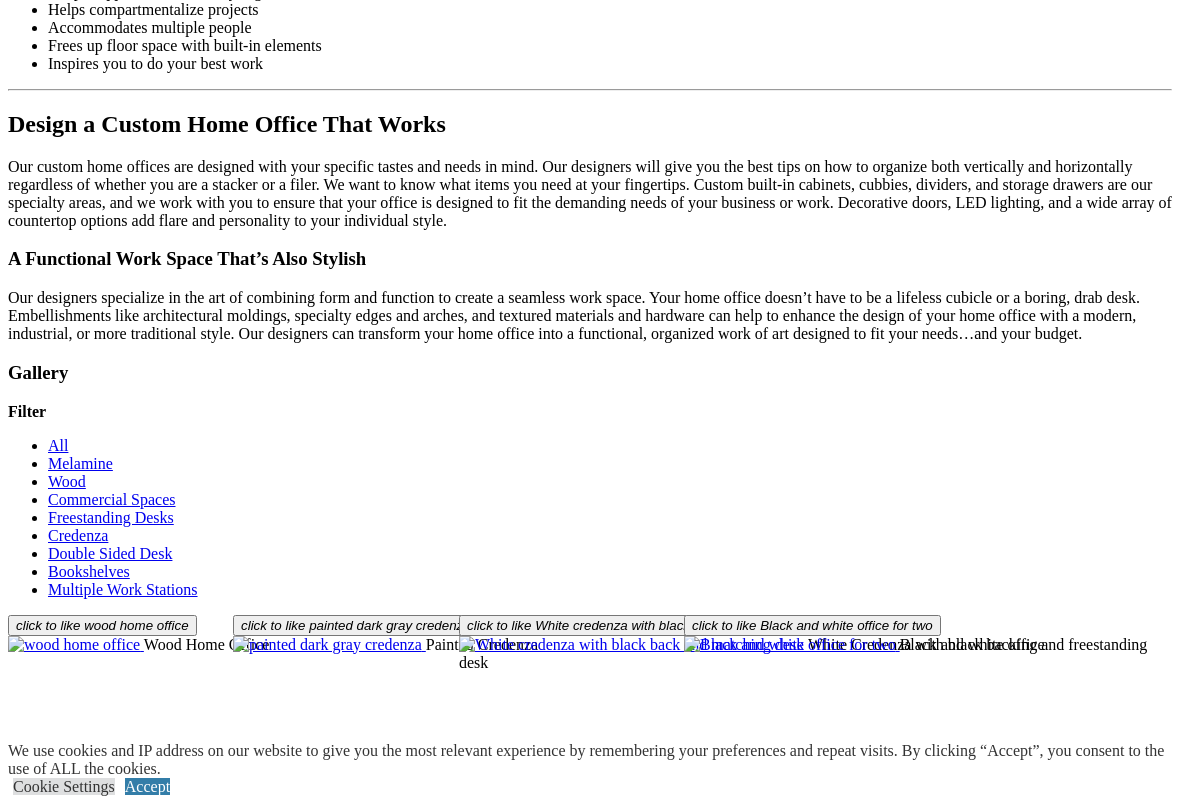 click at bounding box center (93, 1343) 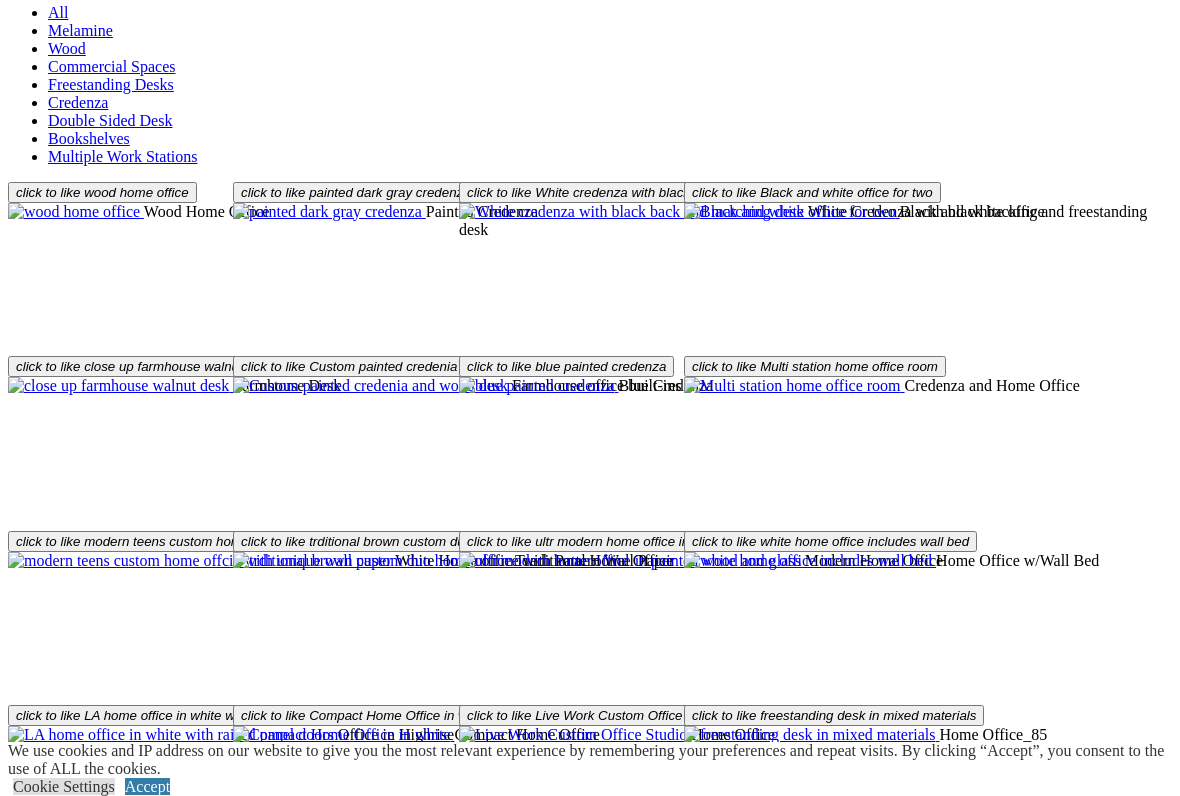 scroll, scrollTop: 2784, scrollLeft: 0, axis: vertical 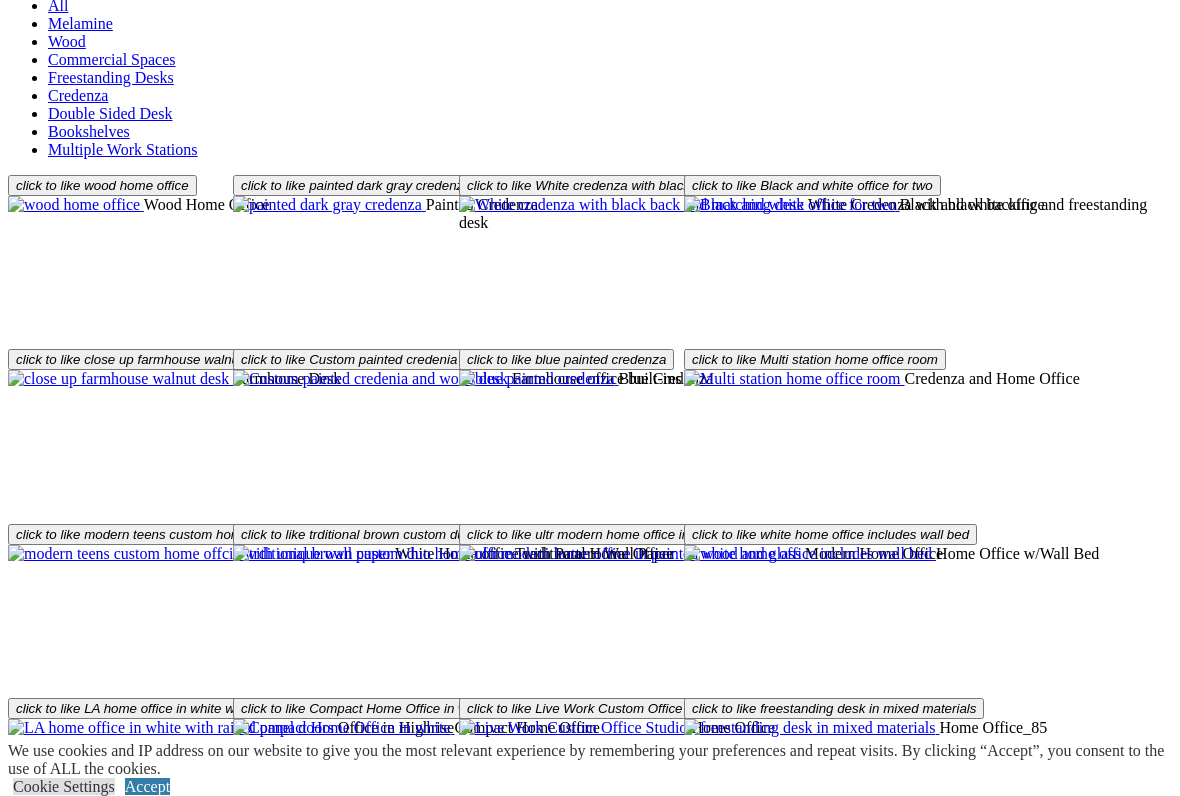 click on "Load More" at bounding box center [44, 1579] 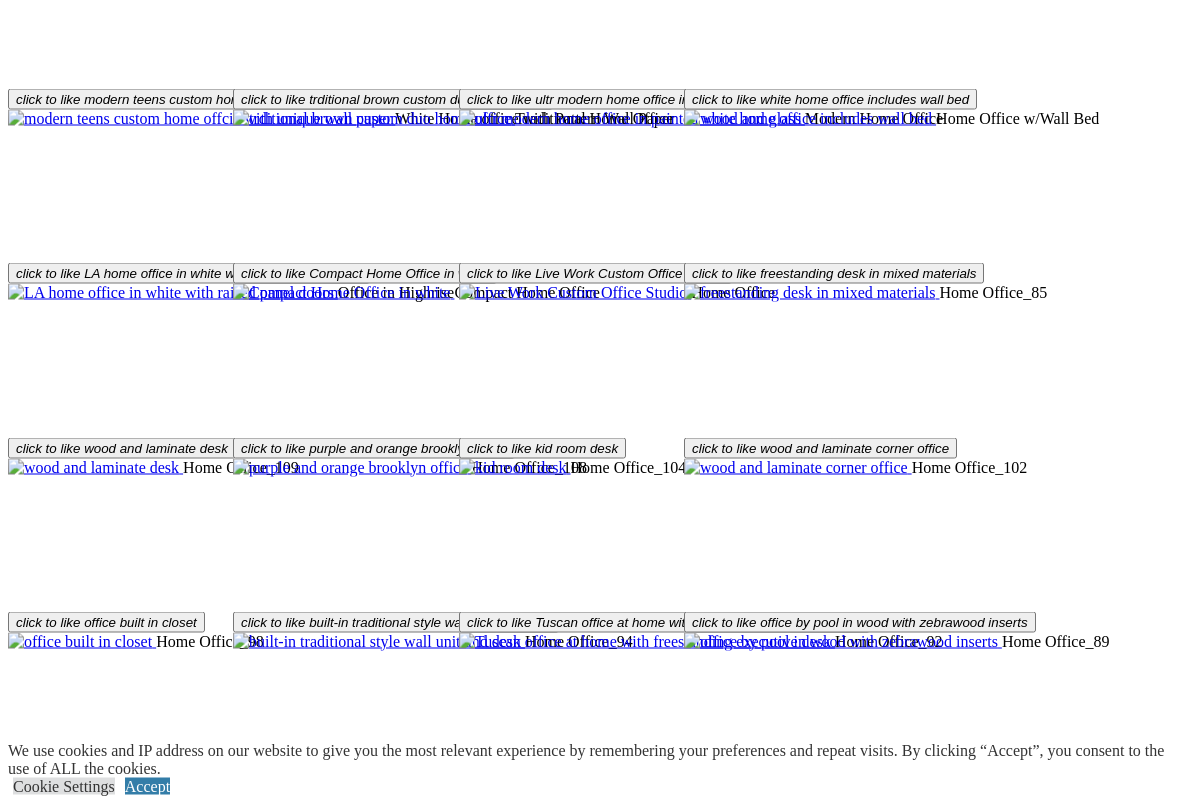 scroll, scrollTop: 3221, scrollLeft: 0, axis: vertical 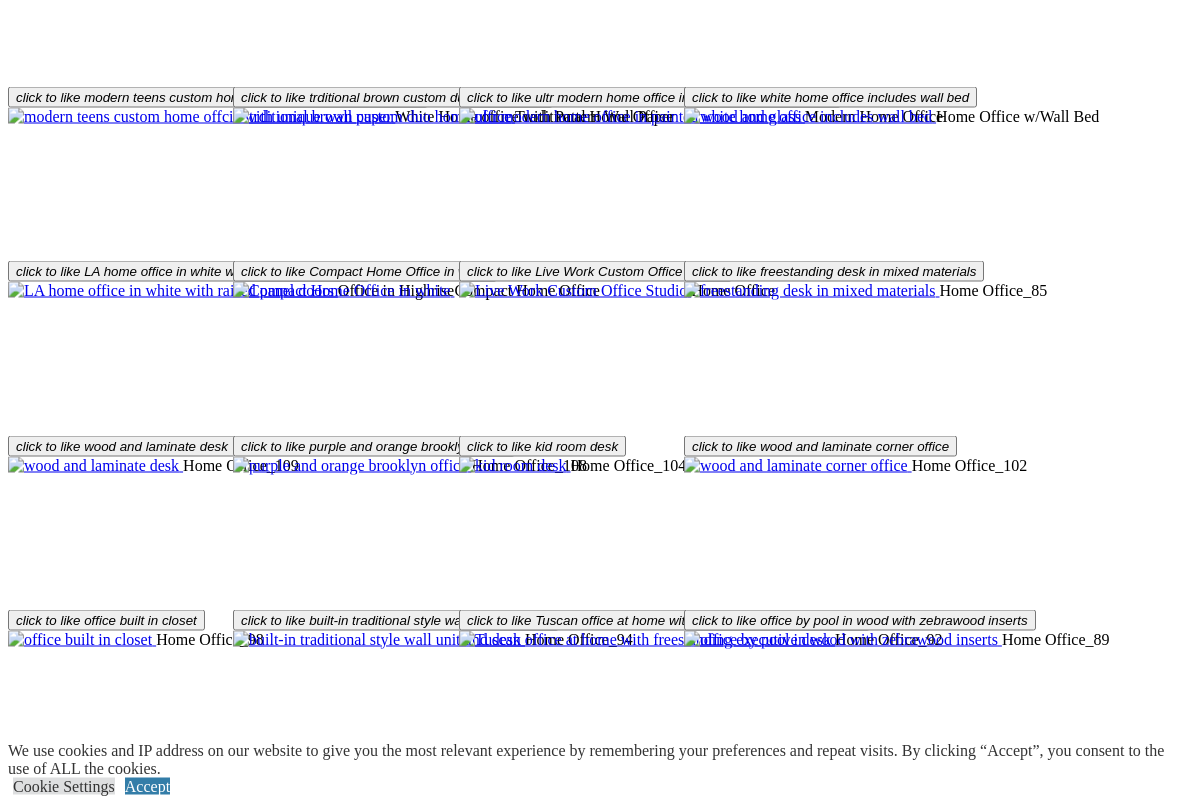 click at bounding box center [758, 1338] 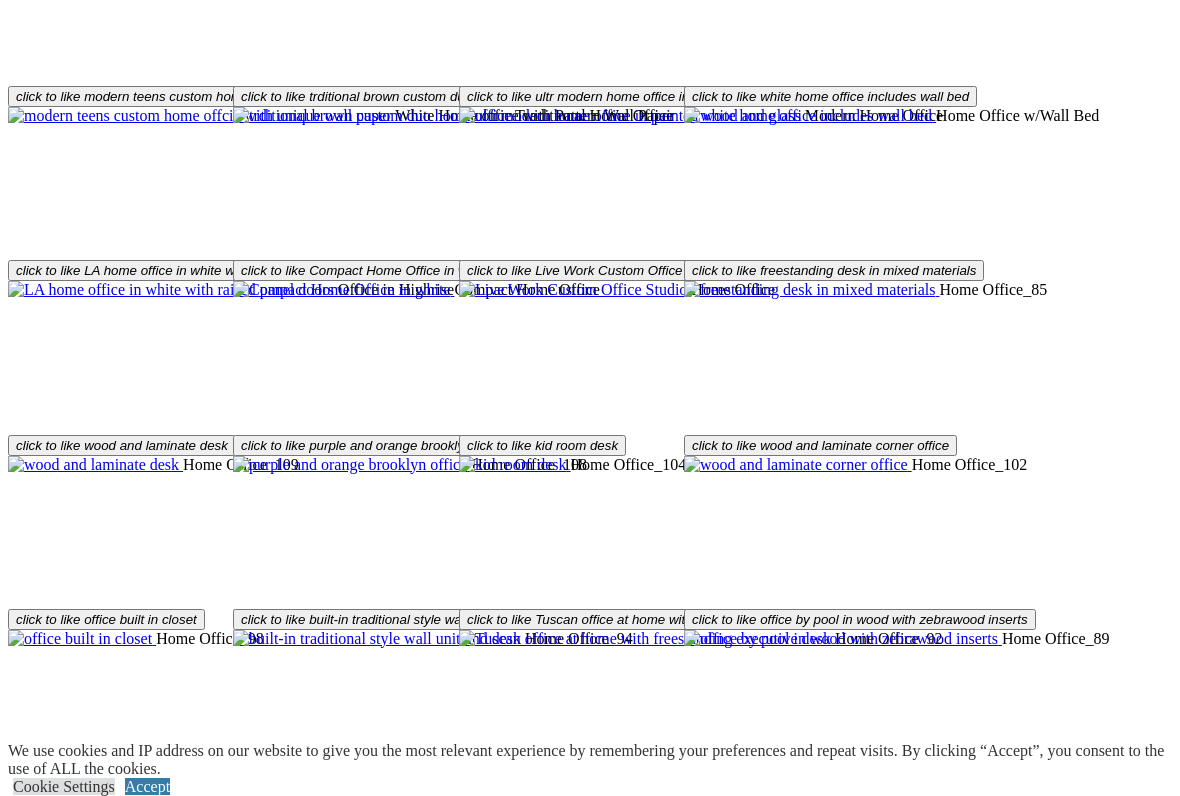 click at bounding box center [8, 35612] 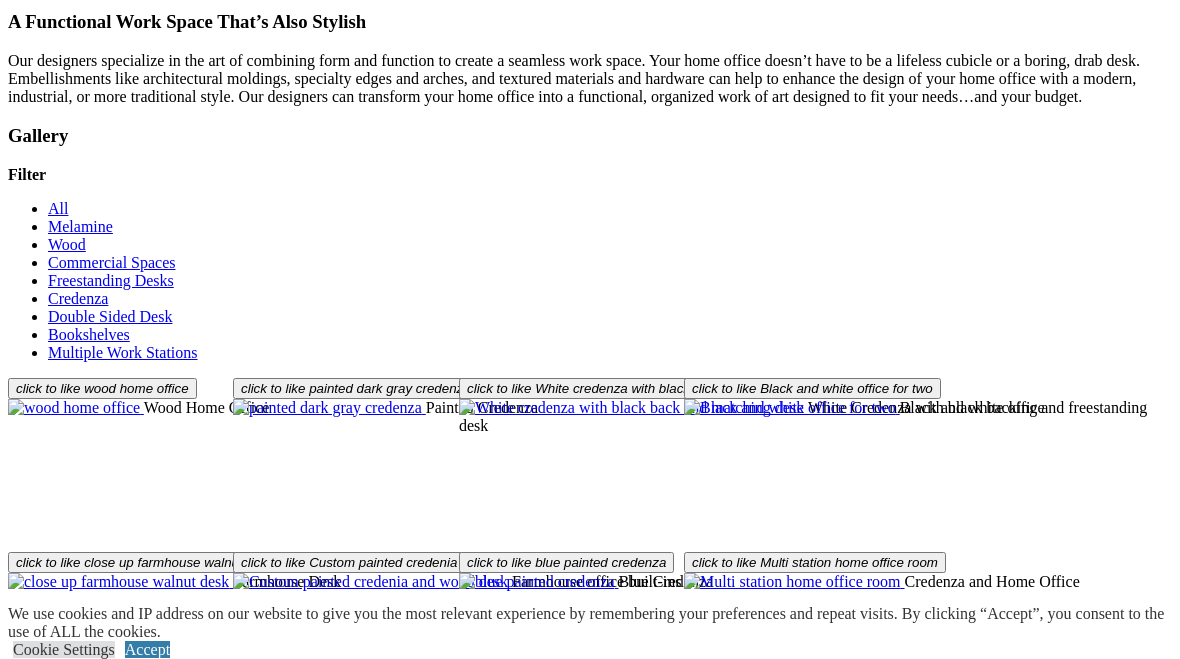 scroll, scrollTop: 2580, scrollLeft: 0, axis: vertical 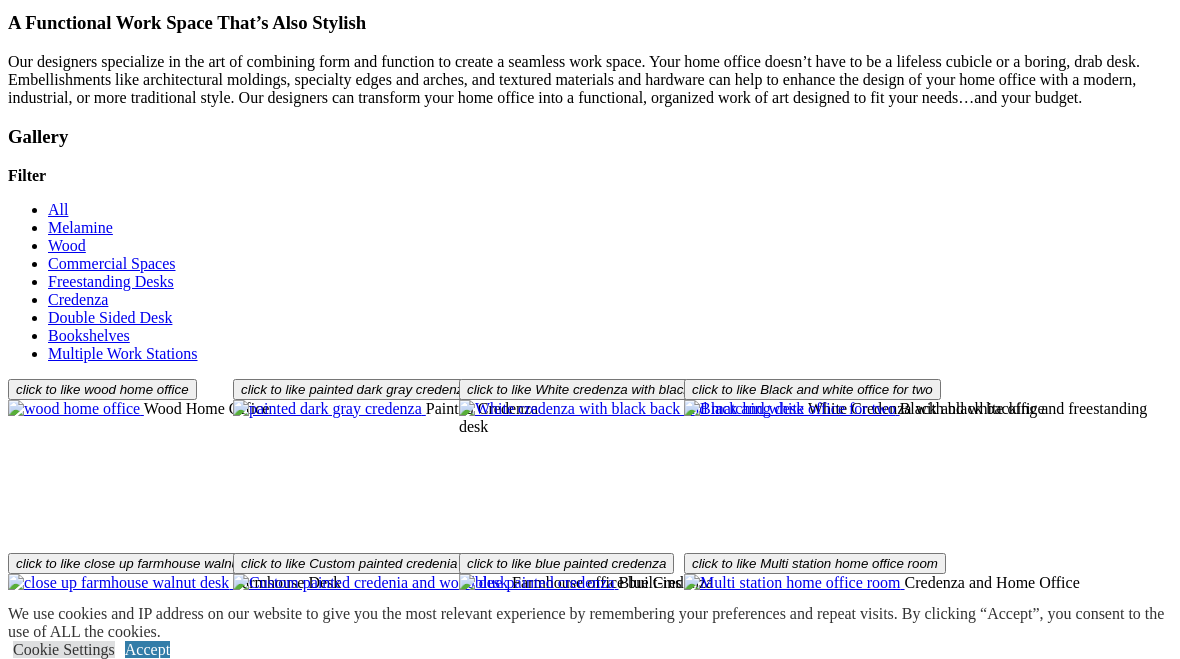 click on "Walk-in Closets" at bounding box center [139, -1640] 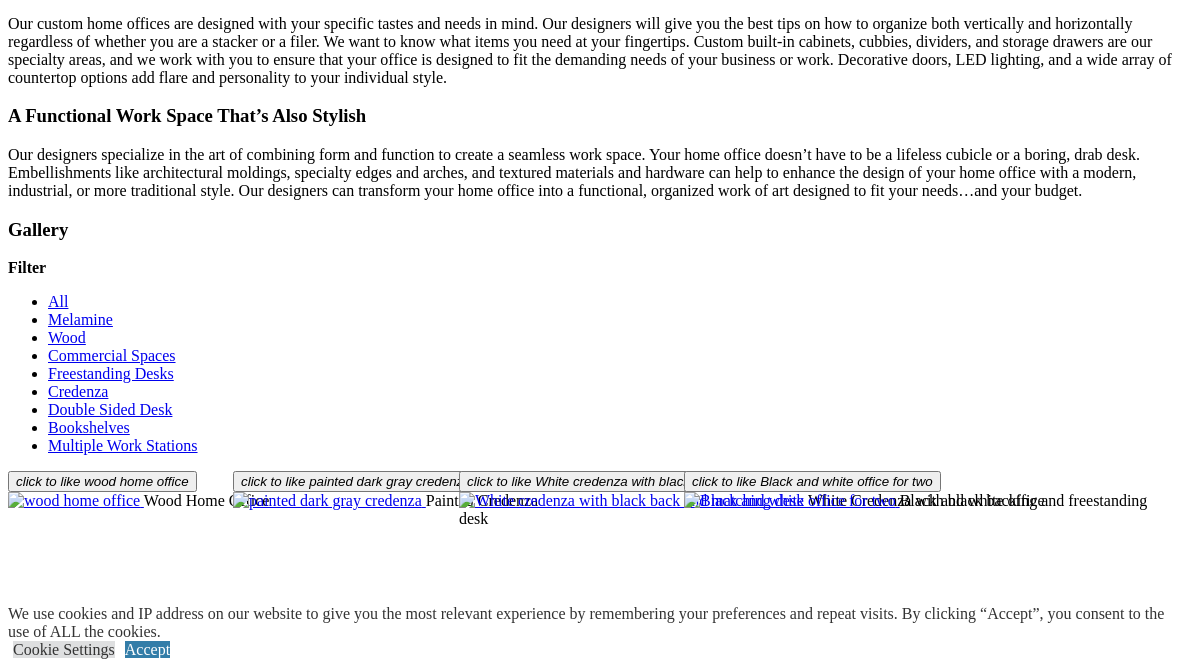 click on "Walk-in Closets" at bounding box center (139, -1640) 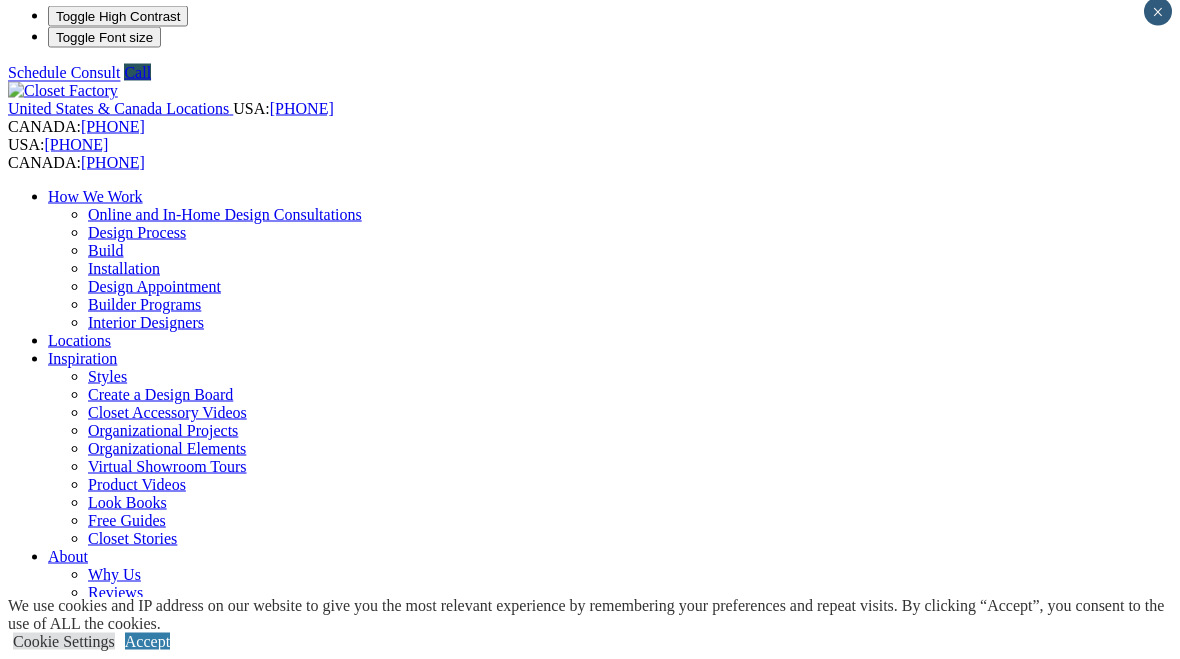 scroll, scrollTop: 11, scrollLeft: 0, axis: vertical 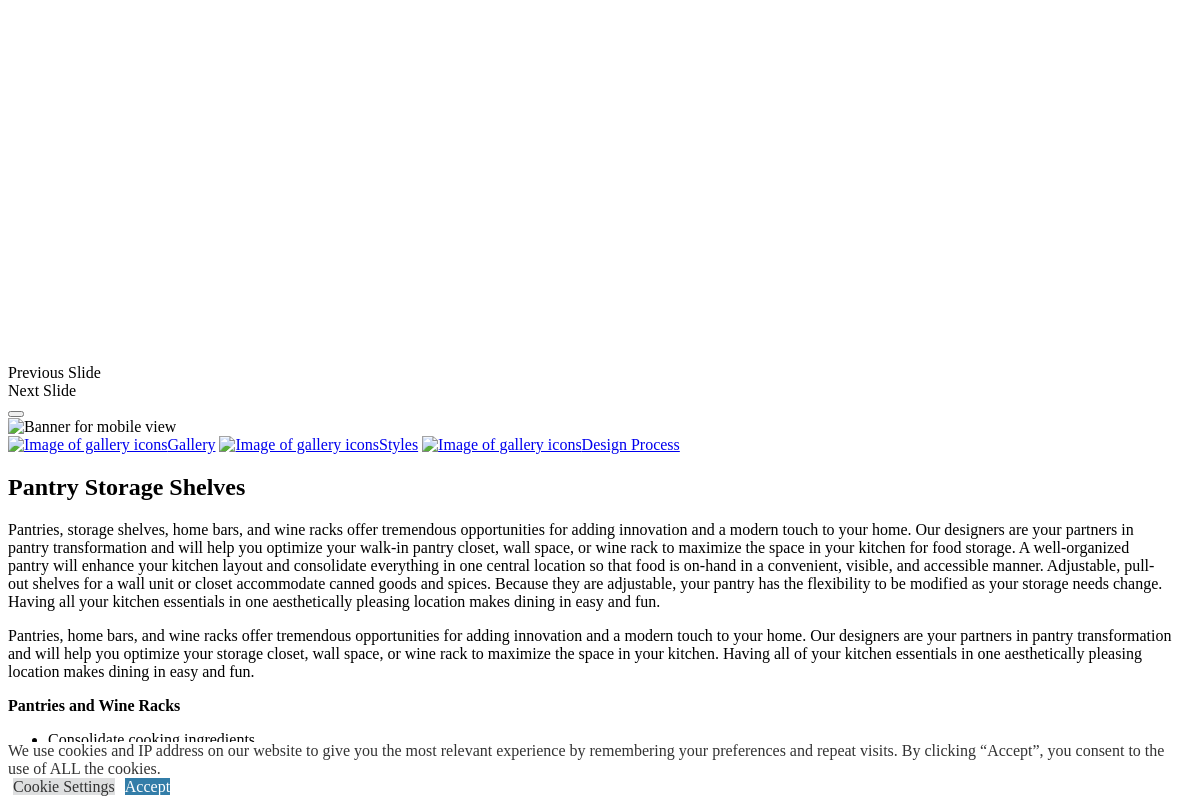click at bounding box center [928, 1381] 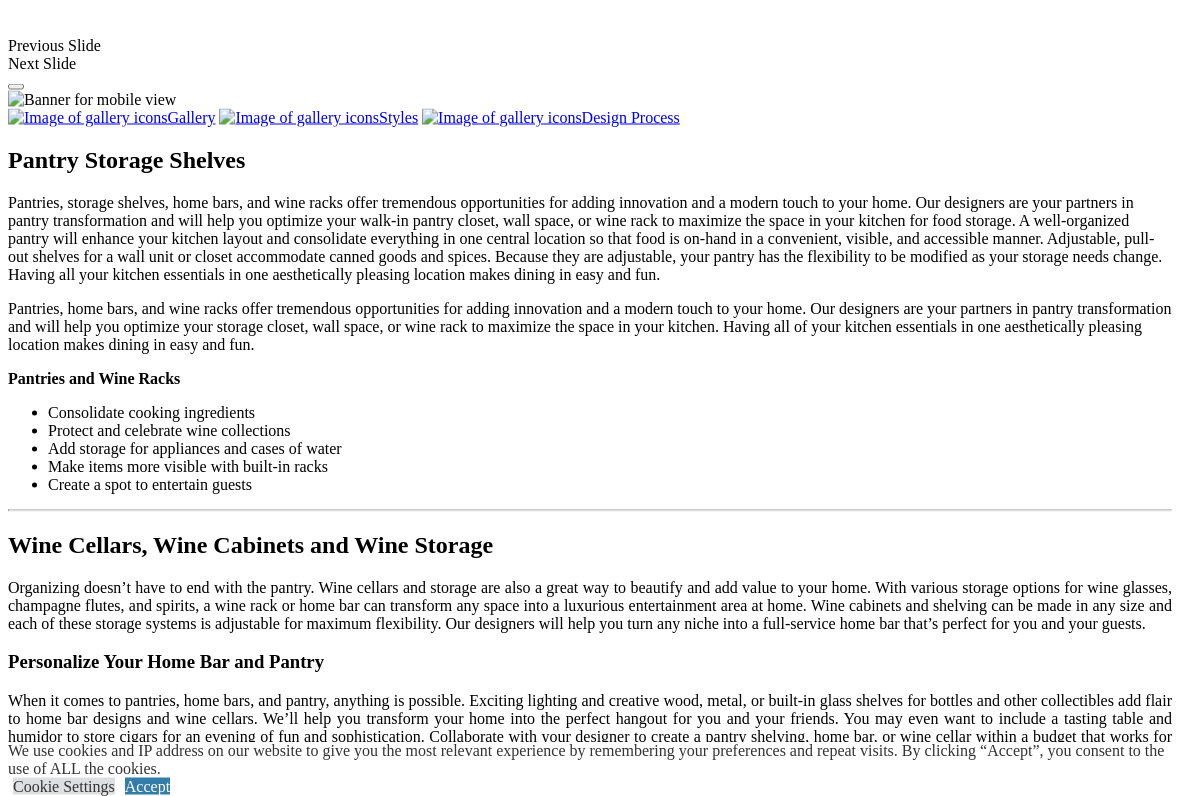 scroll, scrollTop: 1896, scrollLeft: 0, axis: vertical 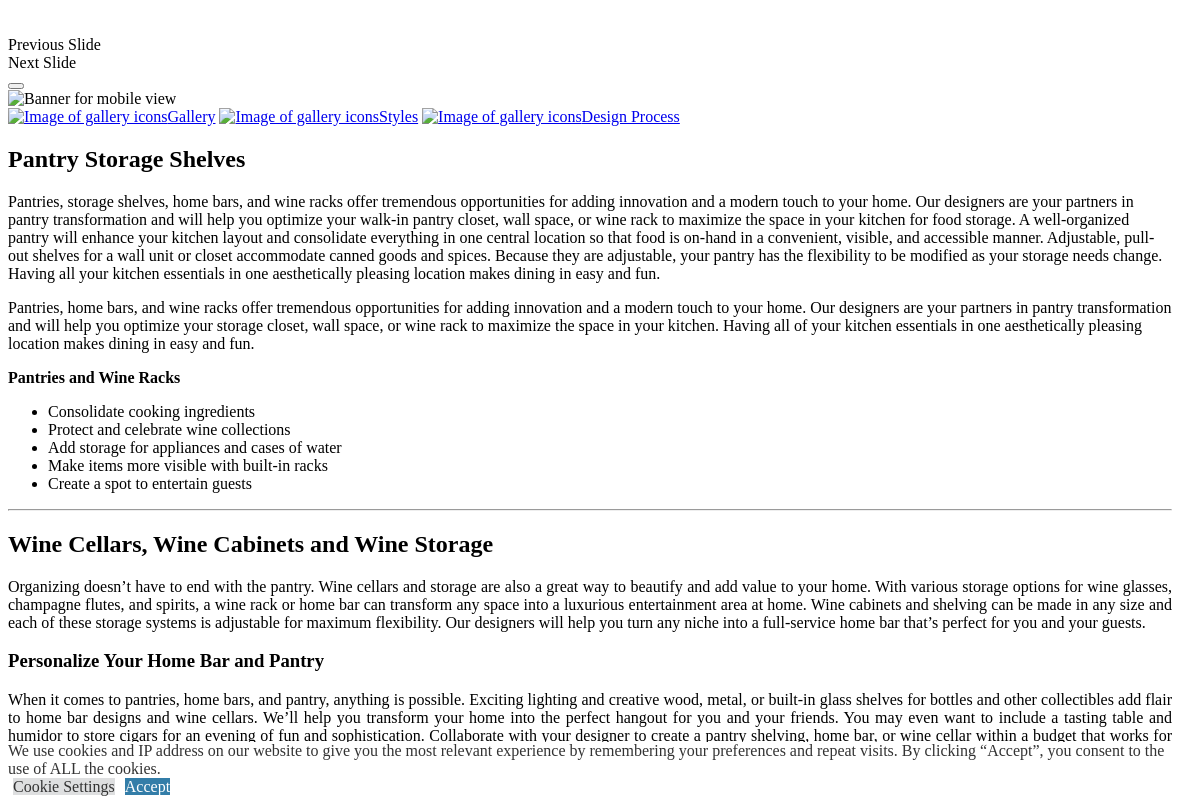click at bounding box center [606, 1552] 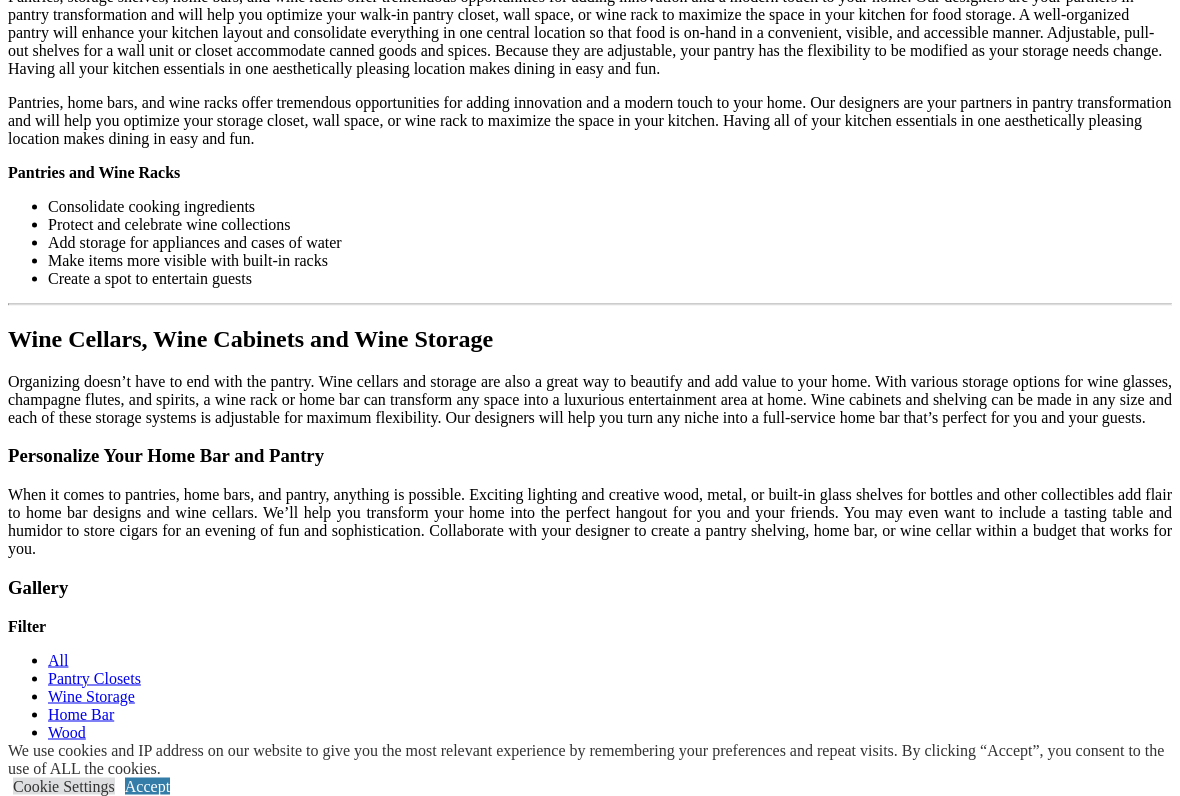 scroll, scrollTop: 2105, scrollLeft: 0, axis: vertical 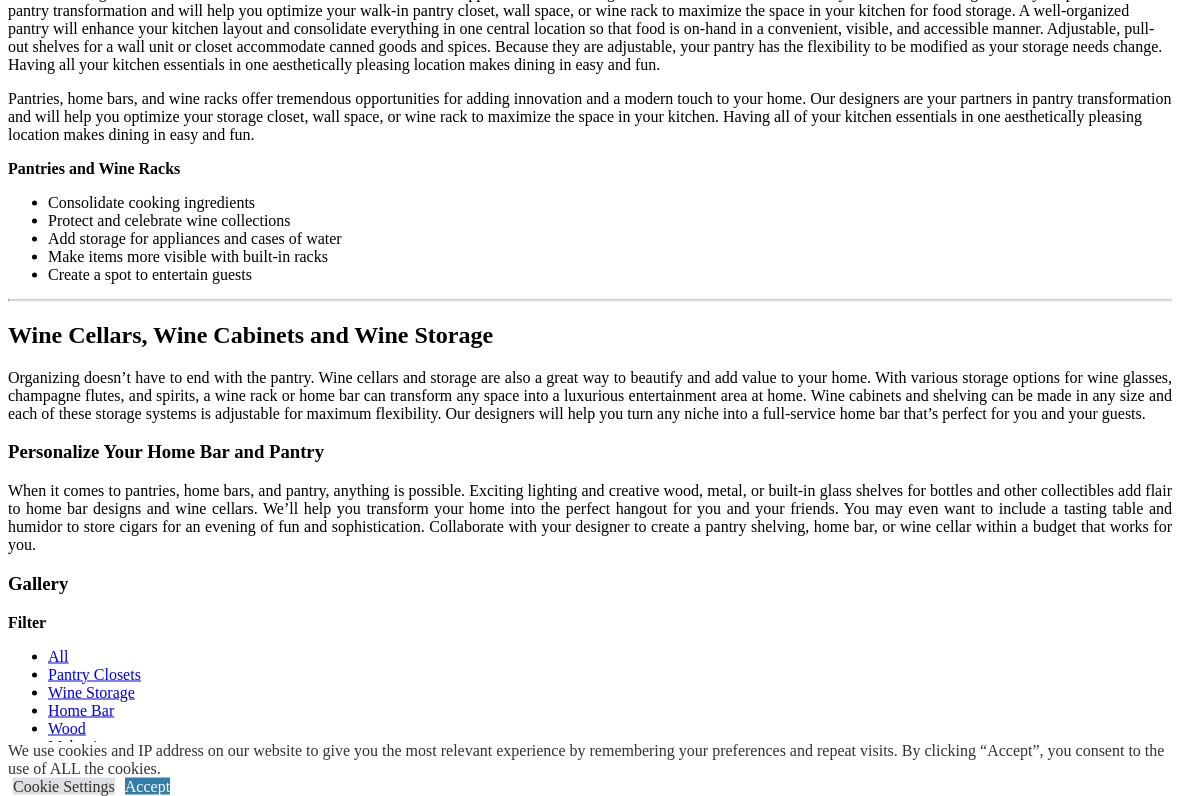 click at bounding box center [356, 1518] 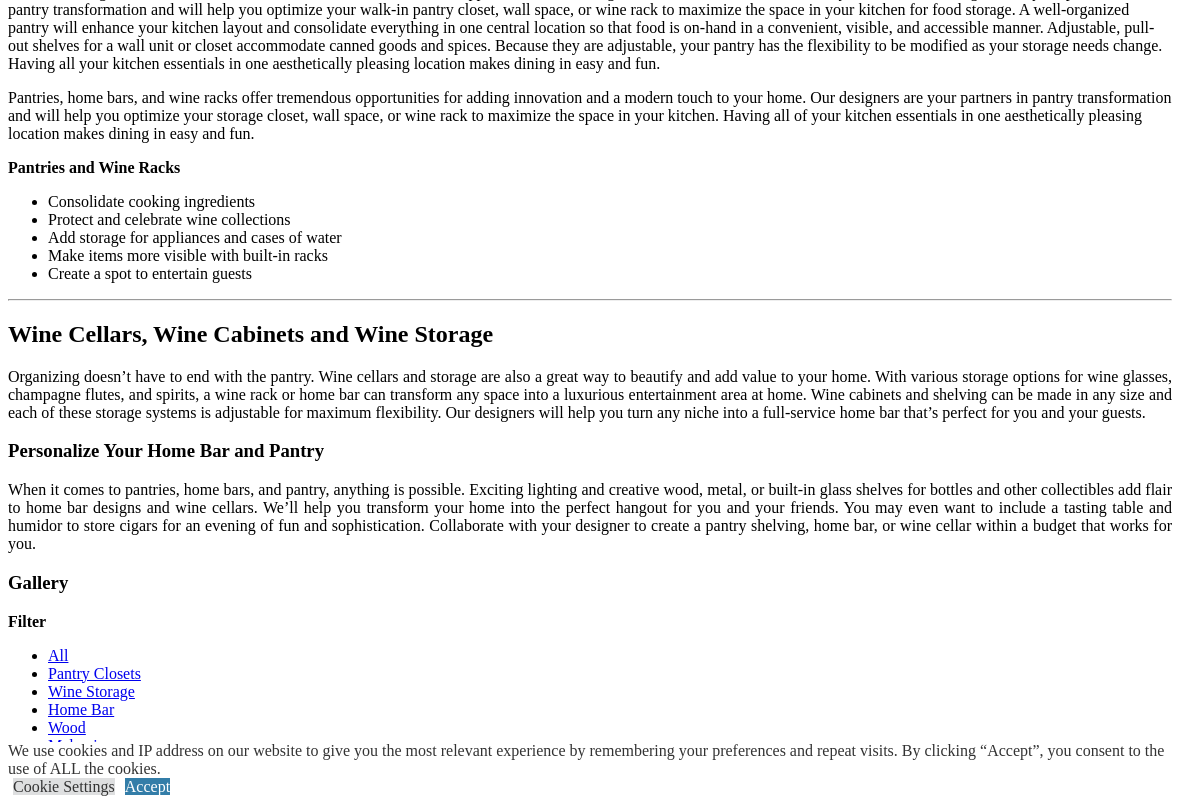 click at bounding box center (8, 37602) 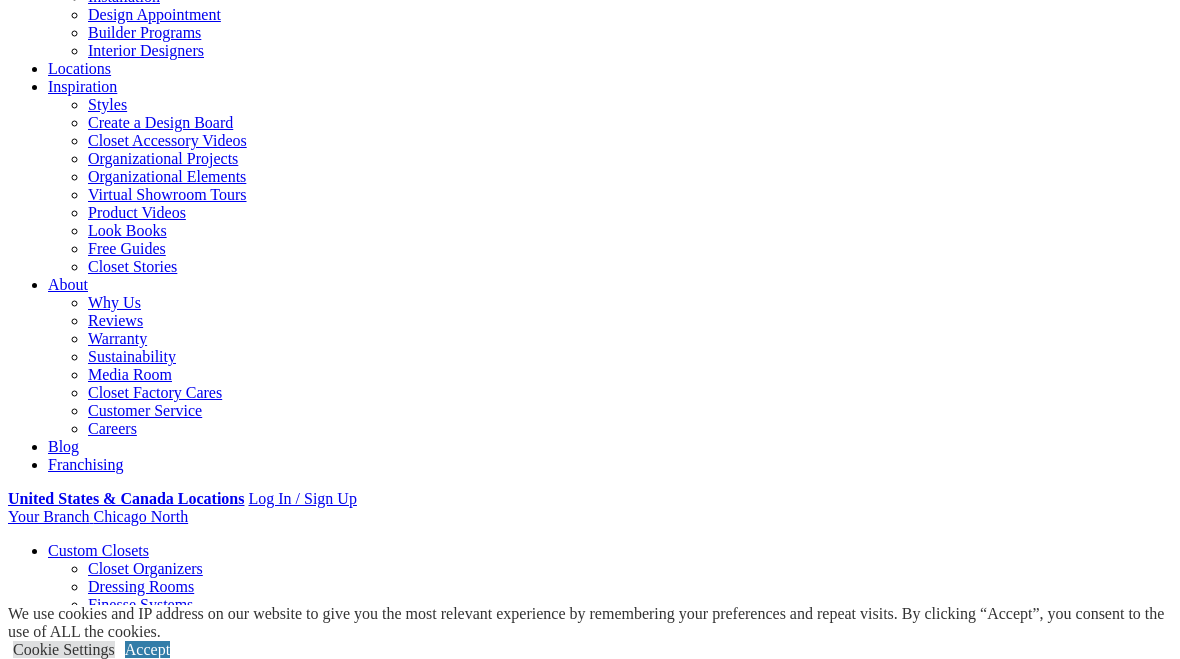 scroll, scrollTop: 281, scrollLeft: 0, axis: vertical 